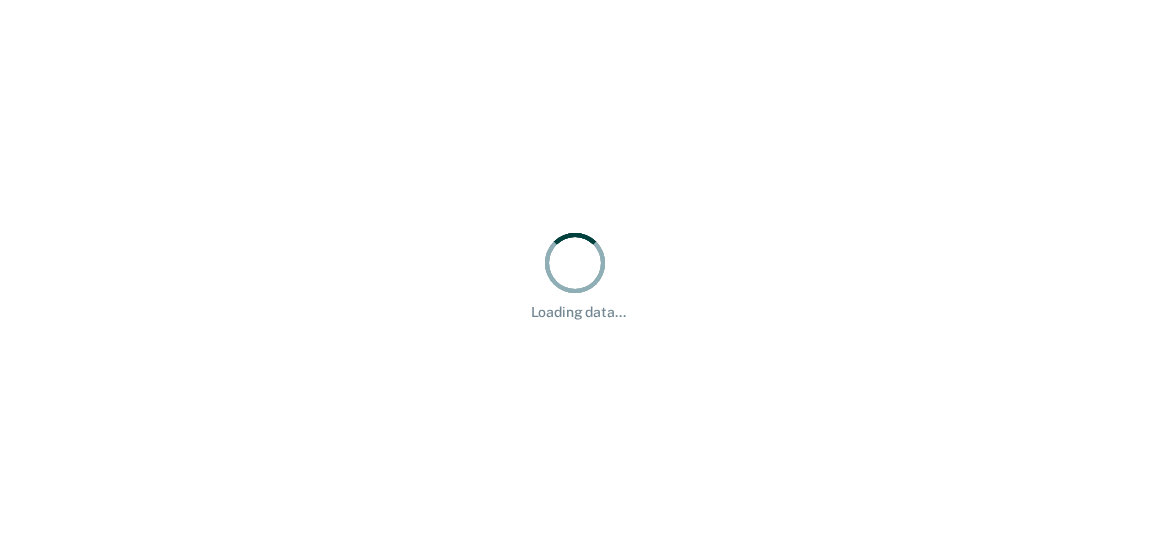scroll, scrollTop: 0, scrollLeft: 0, axis: both 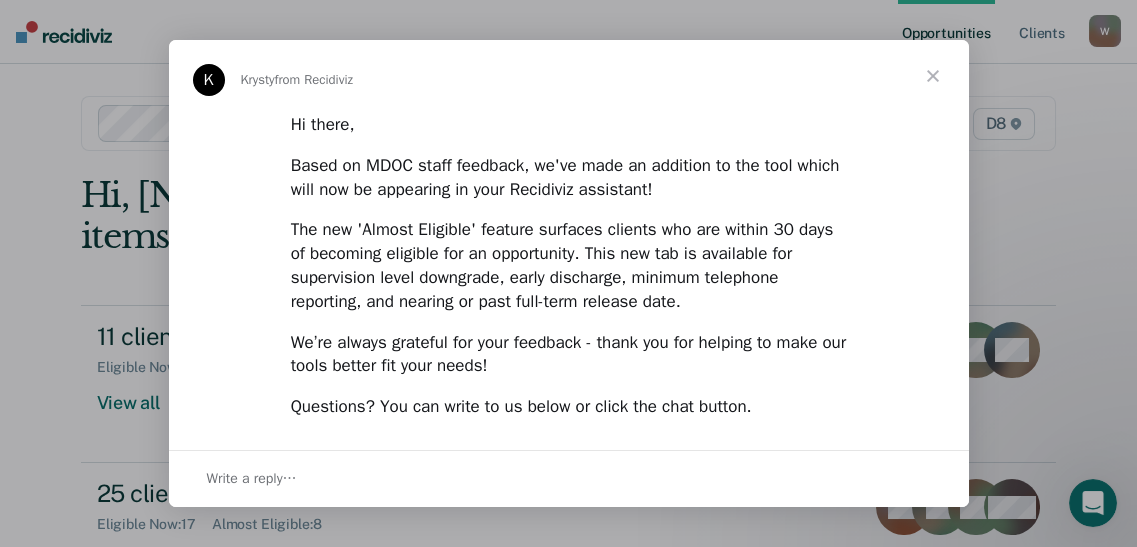 click at bounding box center (933, 76) 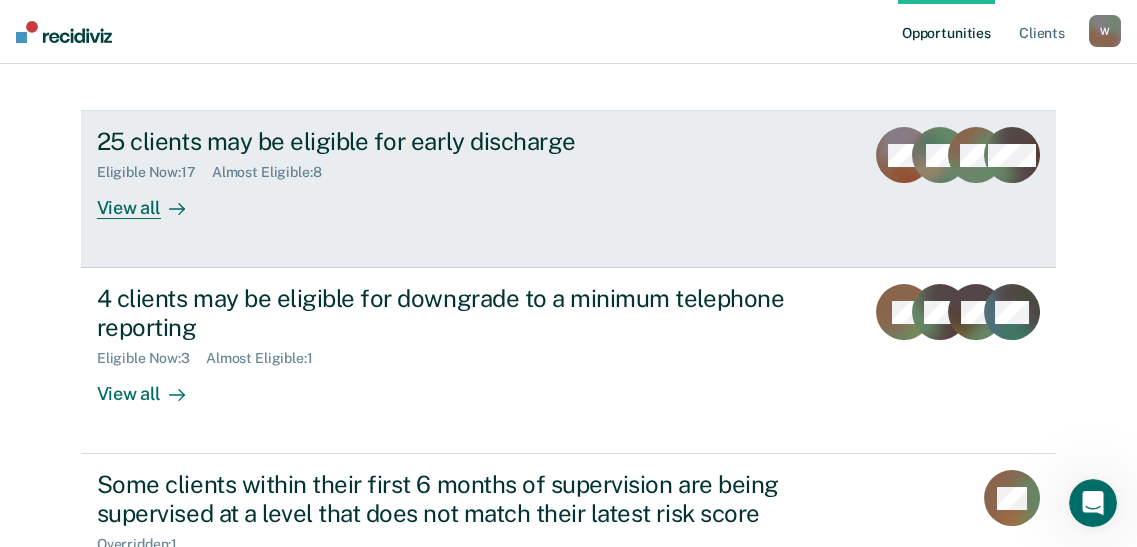 scroll, scrollTop: 272, scrollLeft: 0, axis: vertical 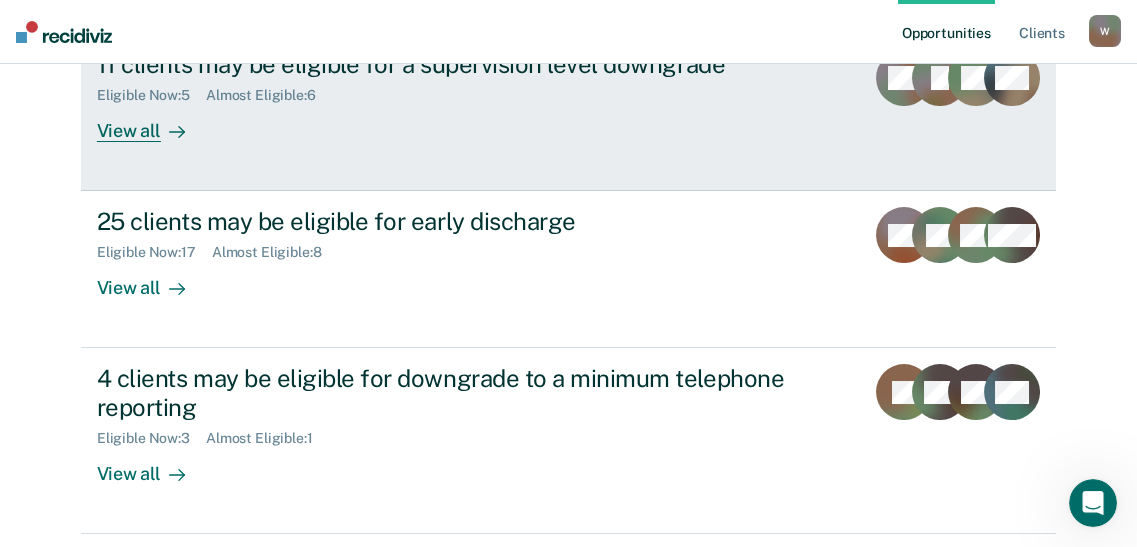 click on "View all" at bounding box center (153, 123) 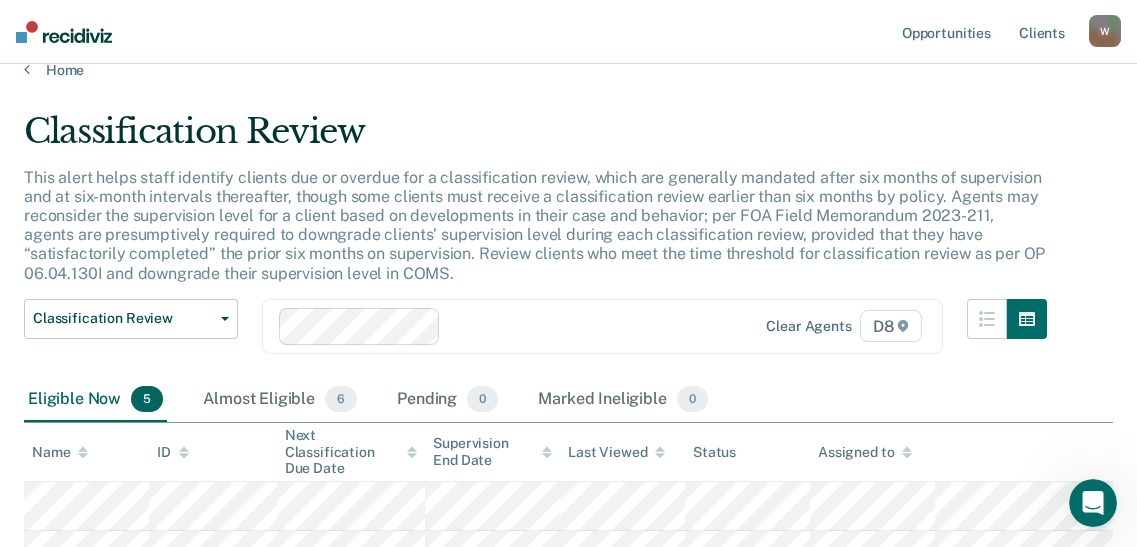 scroll, scrollTop: 0, scrollLeft: 0, axis: both 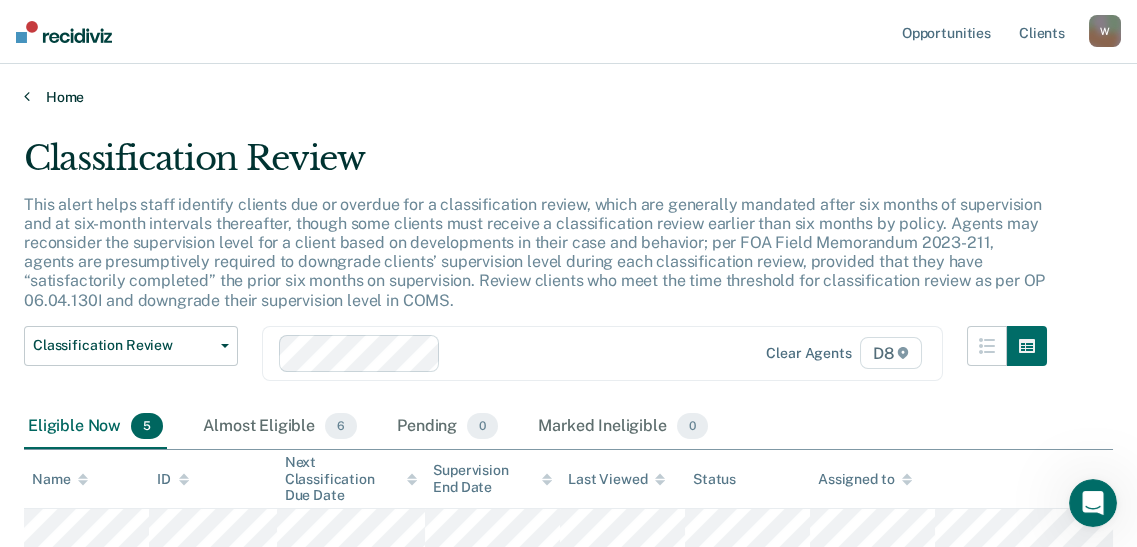 click on "Home" at bounding box center (568, 97) 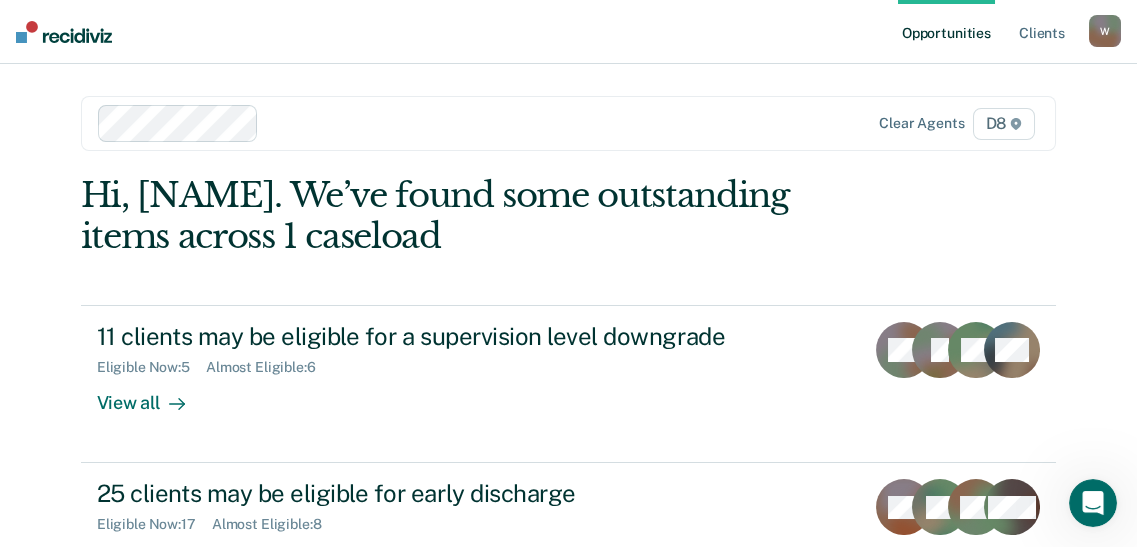 scroll, scrollTop: 272, scrollLeft: 0, axis: vertical 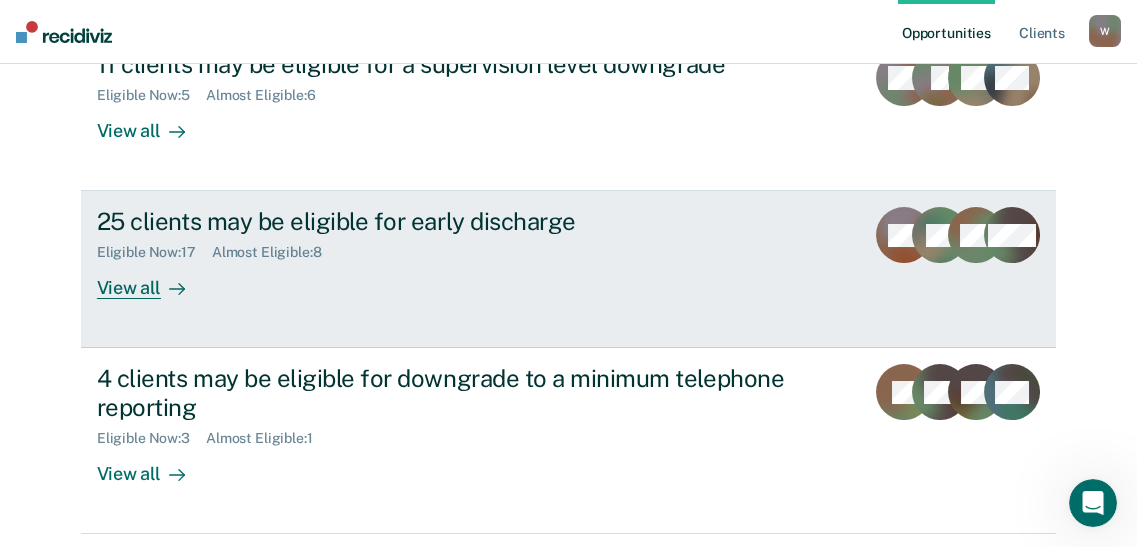 click on "View all" at bounding box center [153, 280] 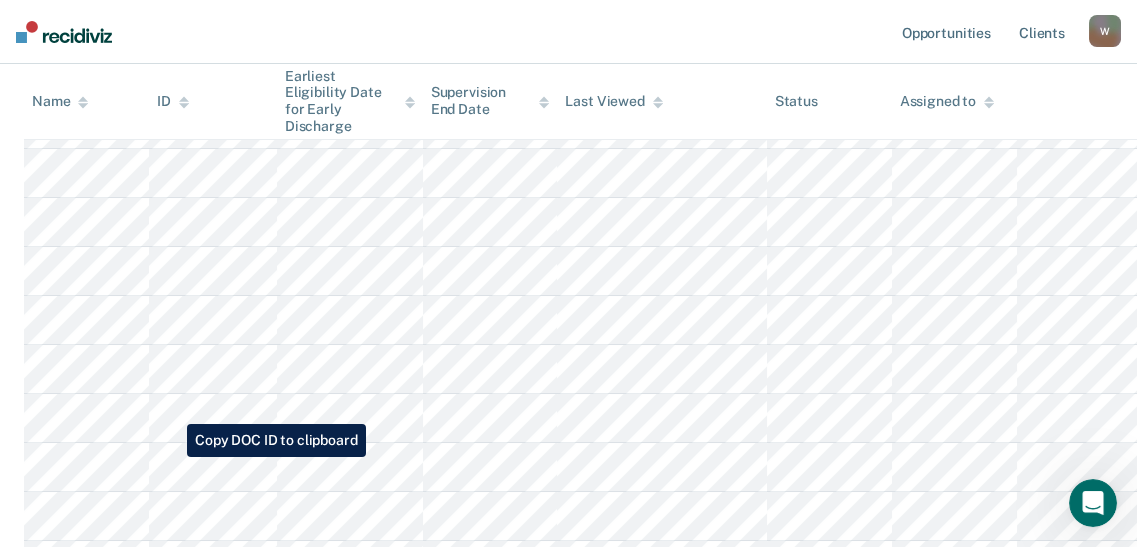 scroll, scrollTop: 545, scrollLeft: 0, axis: vertical 